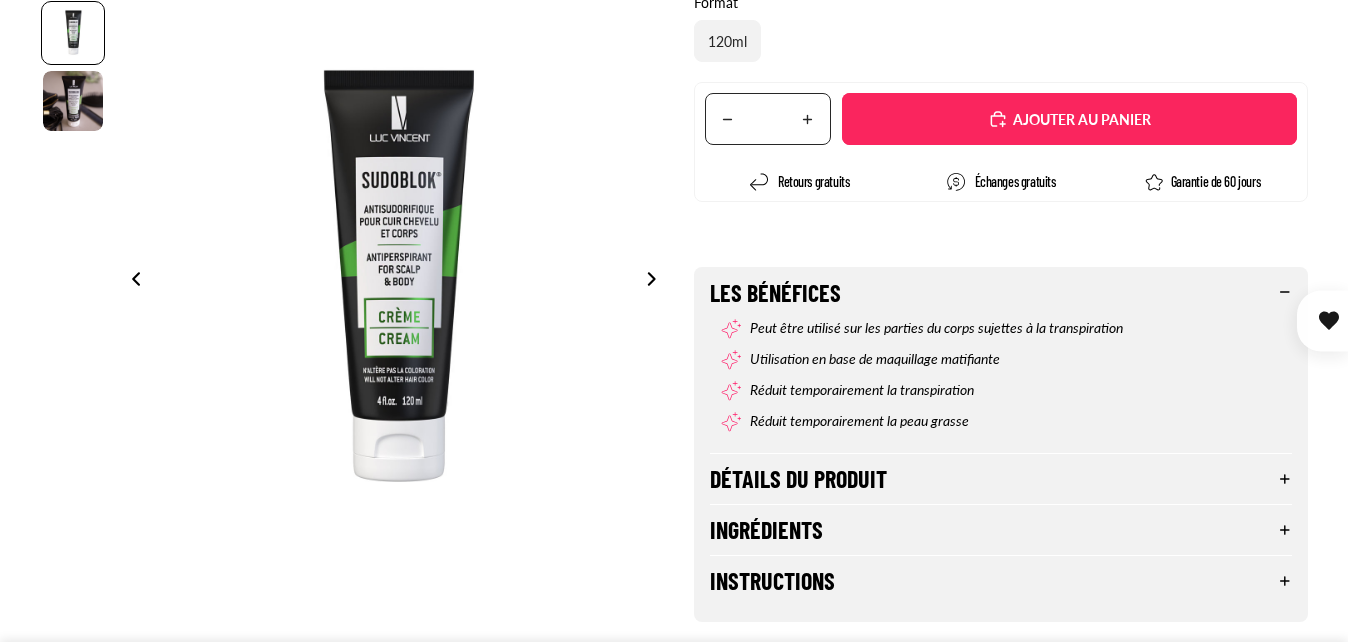scroll, scrollTop: 500, scrollLeft: 0, axis: vertical 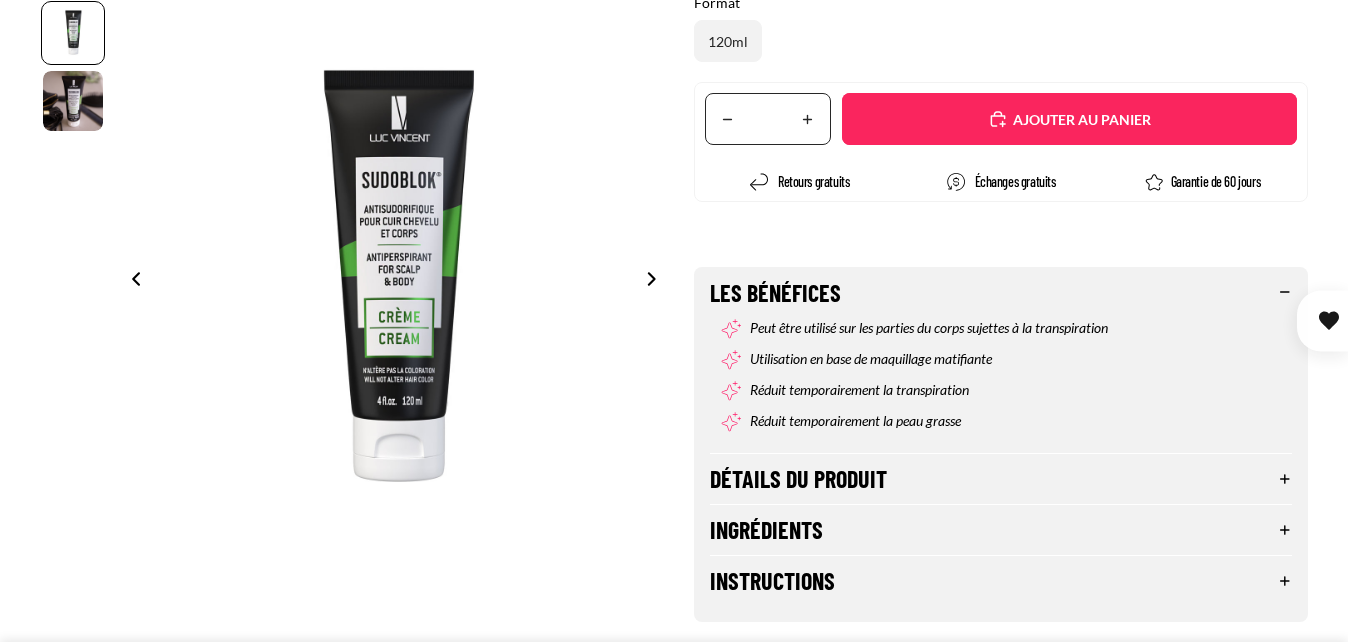 select on "**********" 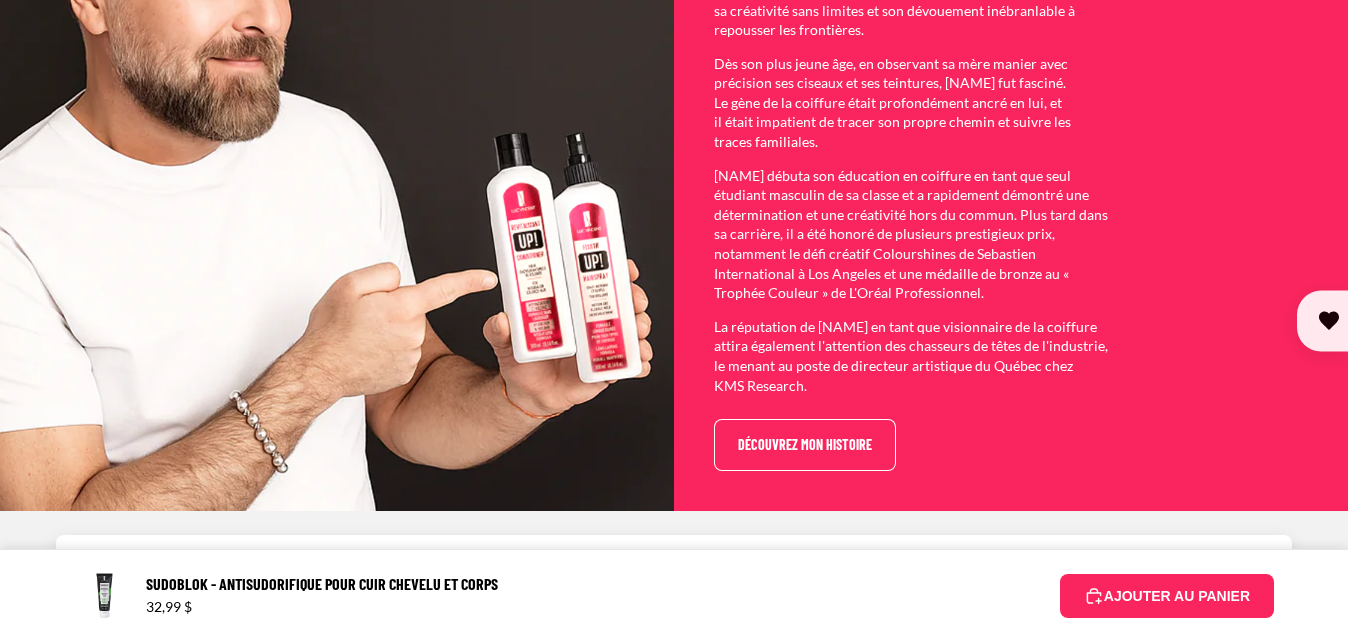 scroll, scrollTop: 4600, scrollLeft: 0, axis: vertical 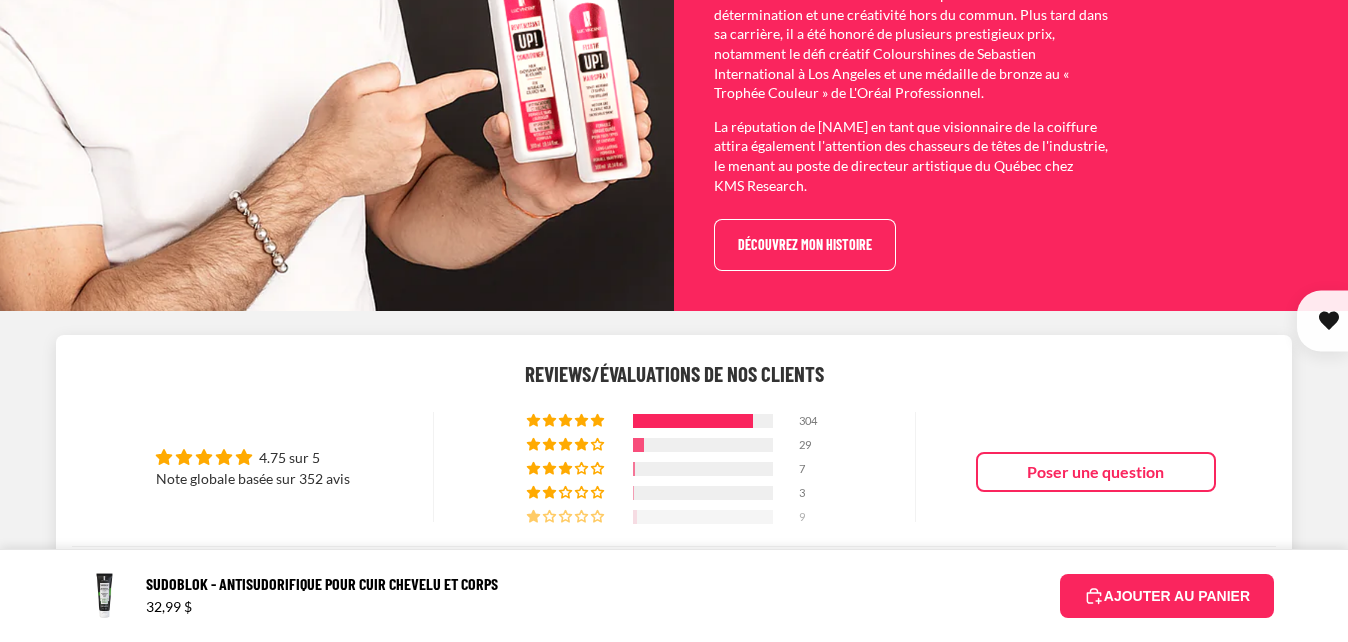 click at bounding box center [703, 517] 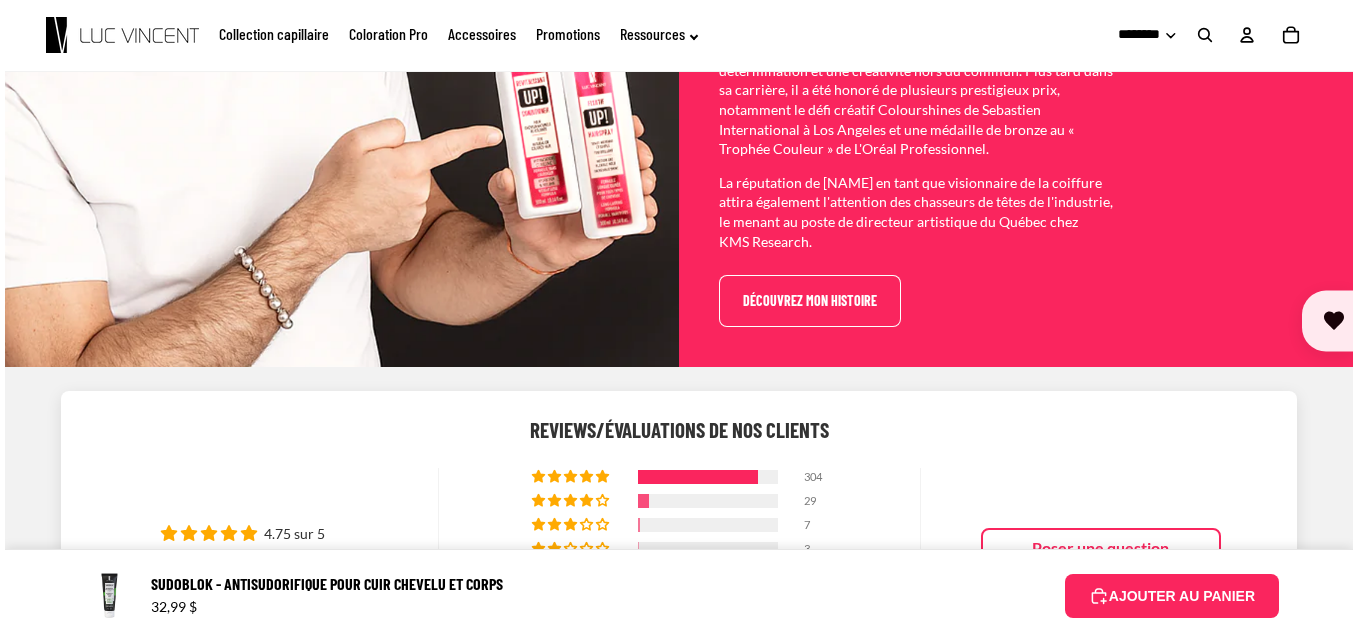 scroll, scrollTop: 4844, scrollLeft: 0, axis: vertical 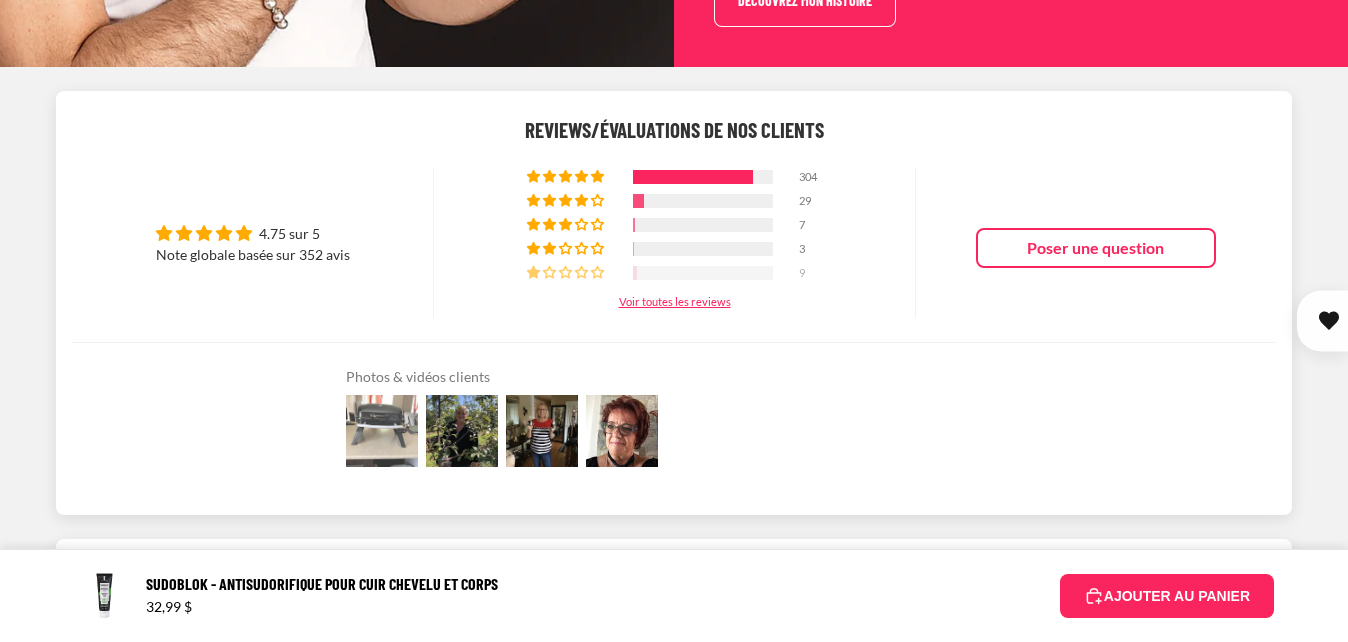 click at bounding box center (382, 431) 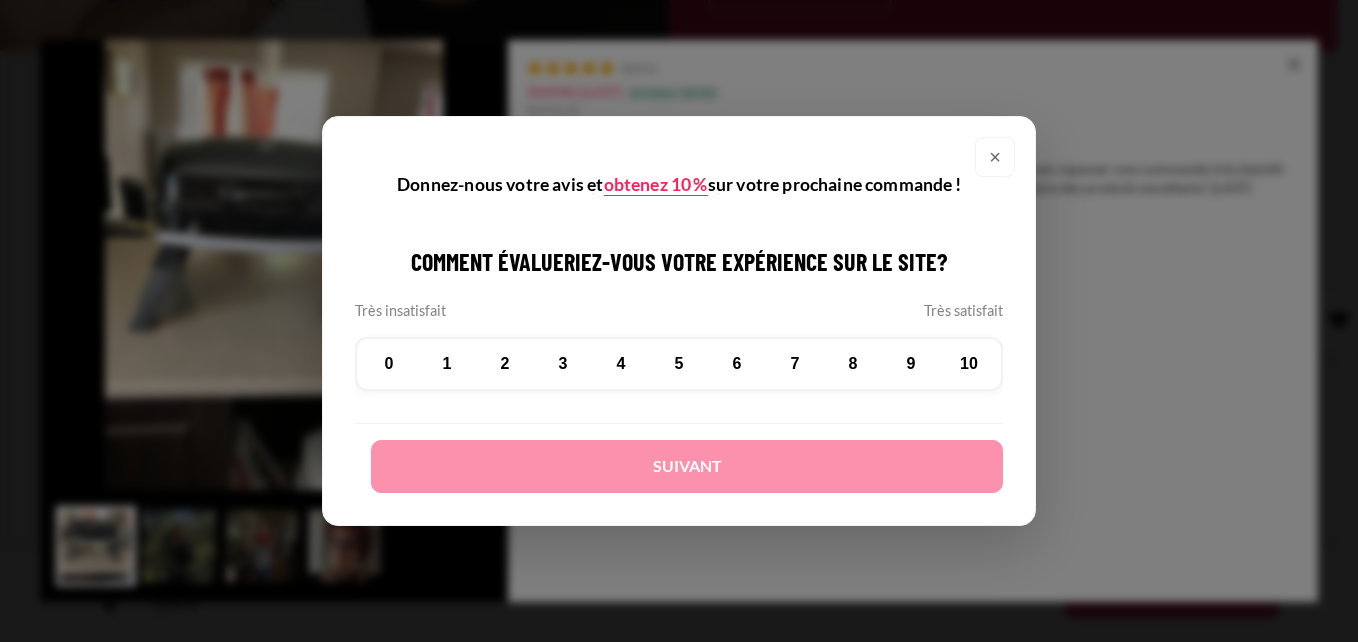 click on "×" at bounding box center [995, 157] 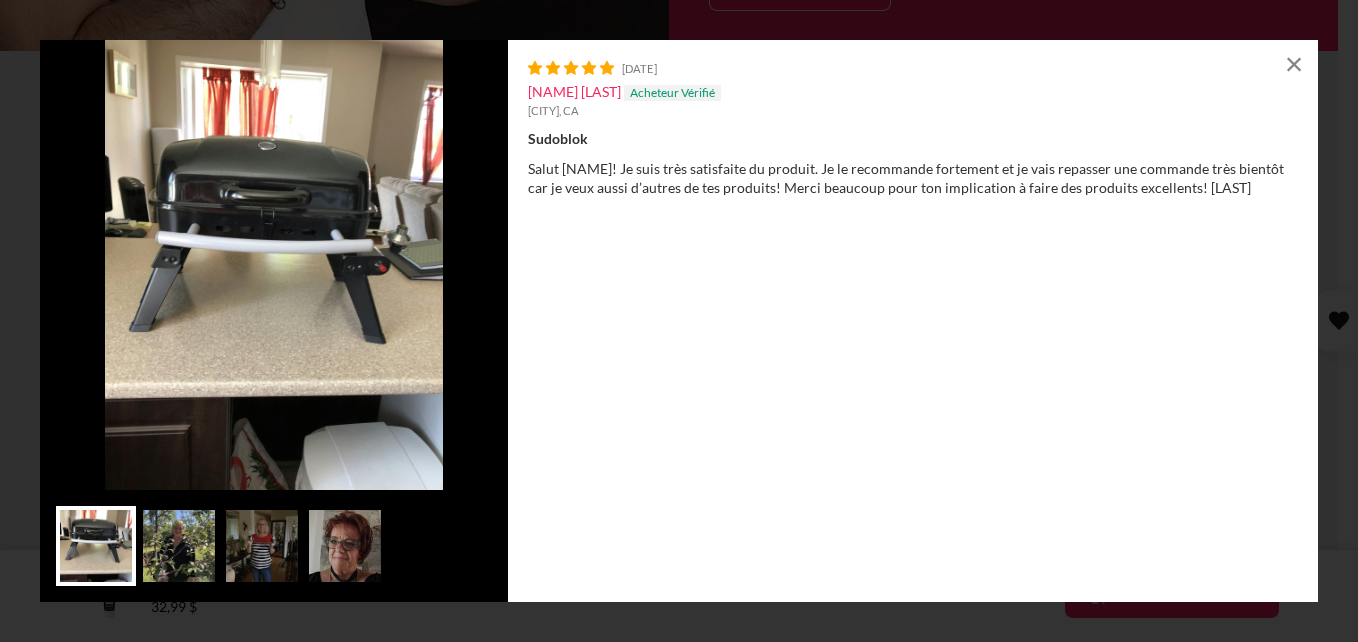 click at bounding box center [179, 546] 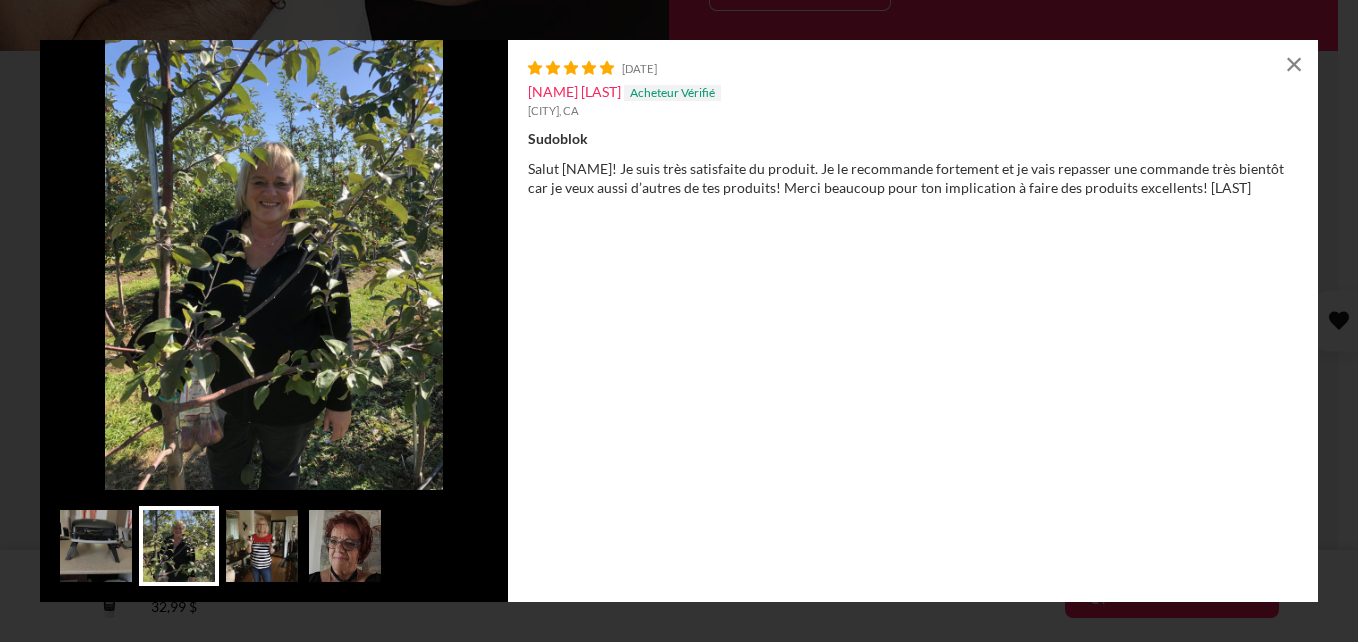 click at bounding box center (262, 546) 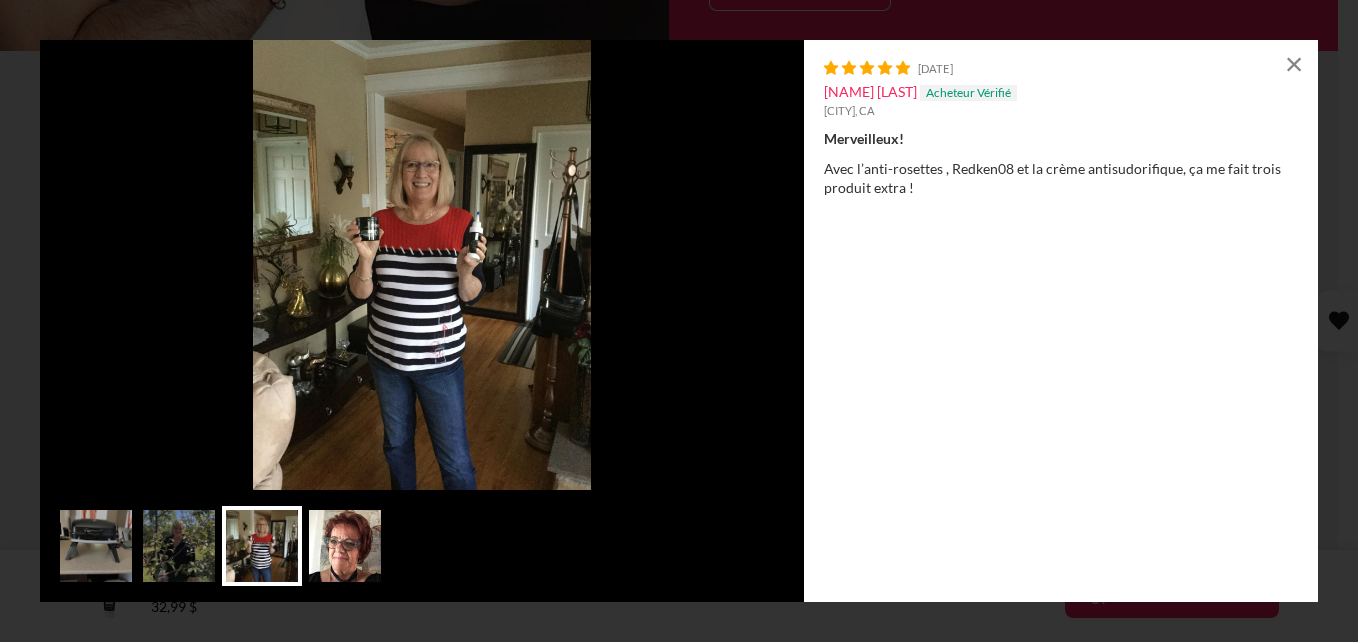 click at bounding box center (345, 546) 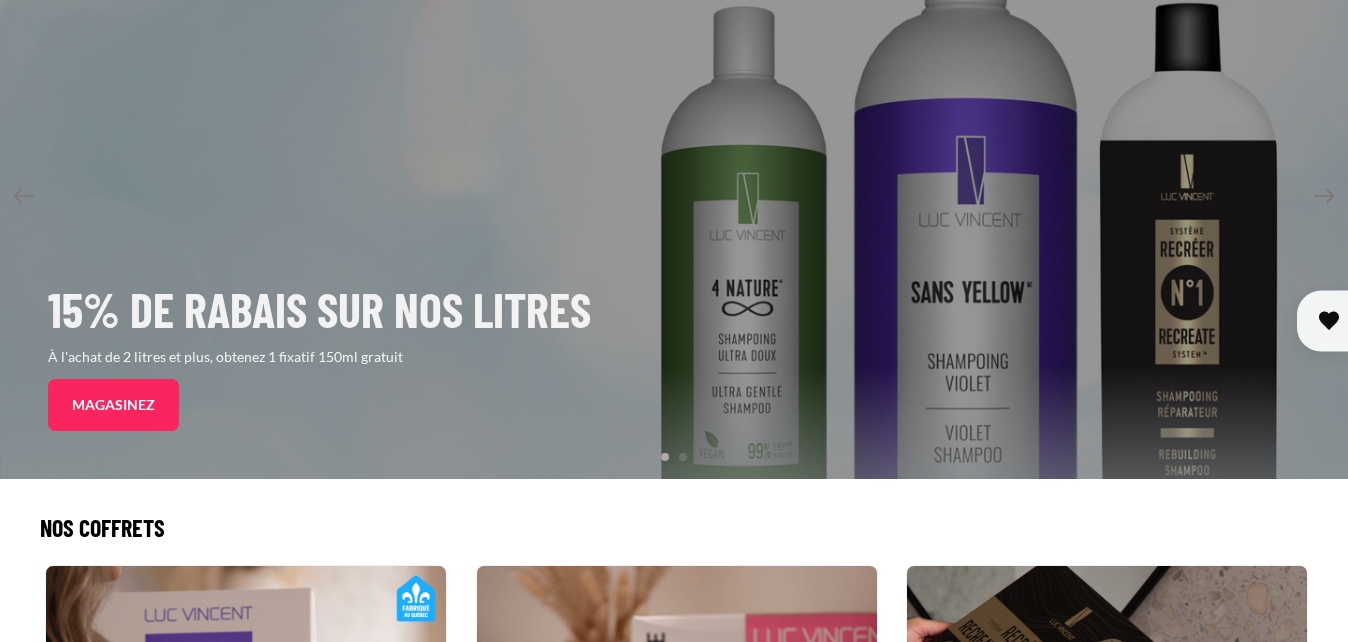 scroll, scrollTop: 600, scrollLeft: 0, axis: vertical 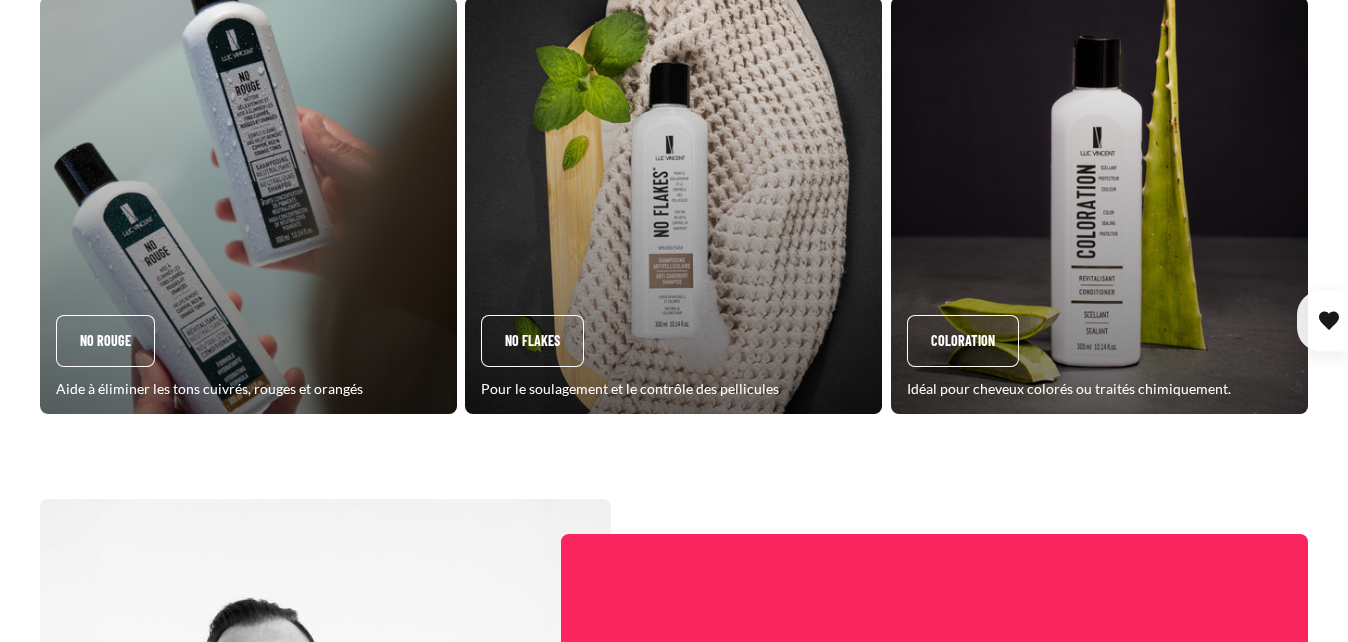 click on "Coloration" at bounding box center [1099, 205] 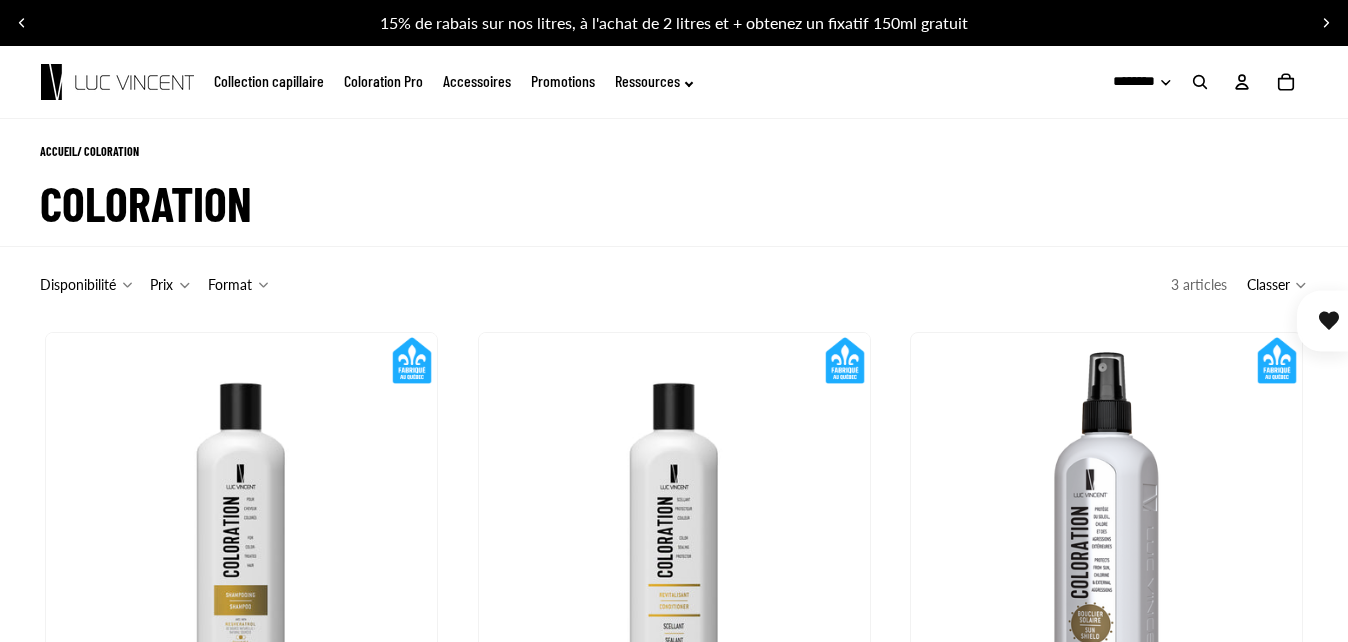 scroll, scrollTop: 0, scrollLeft: 0, axis: both 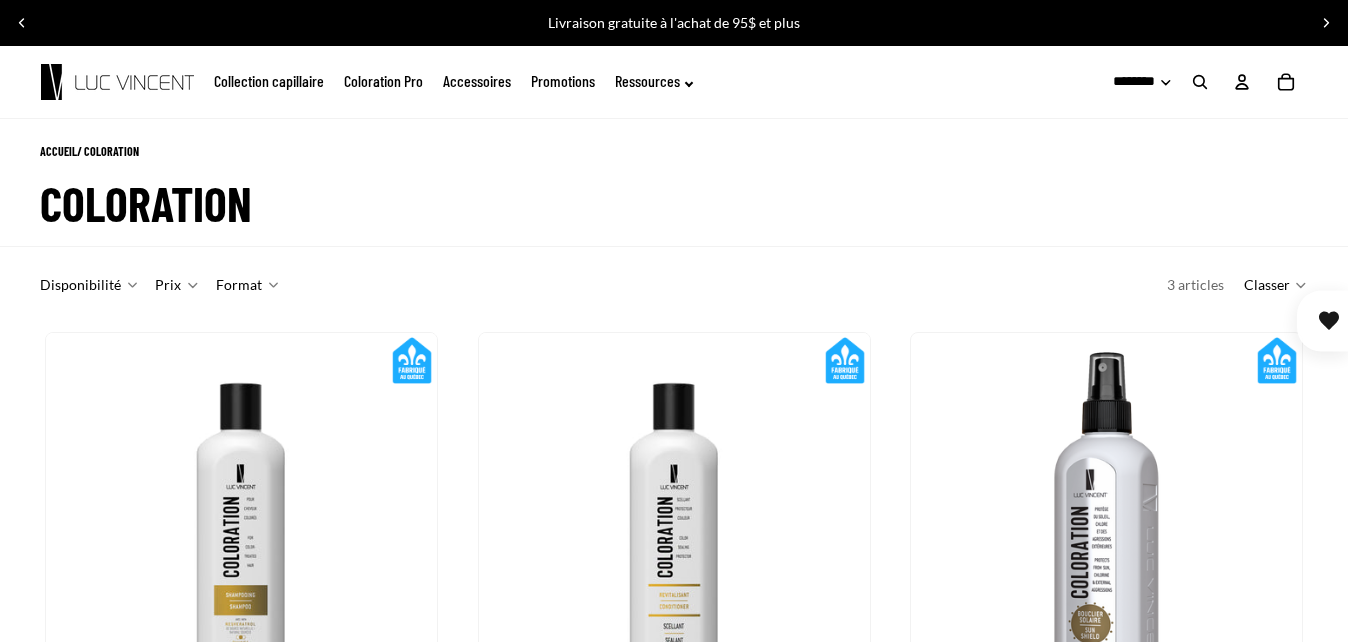 click on "Coloration Pro" 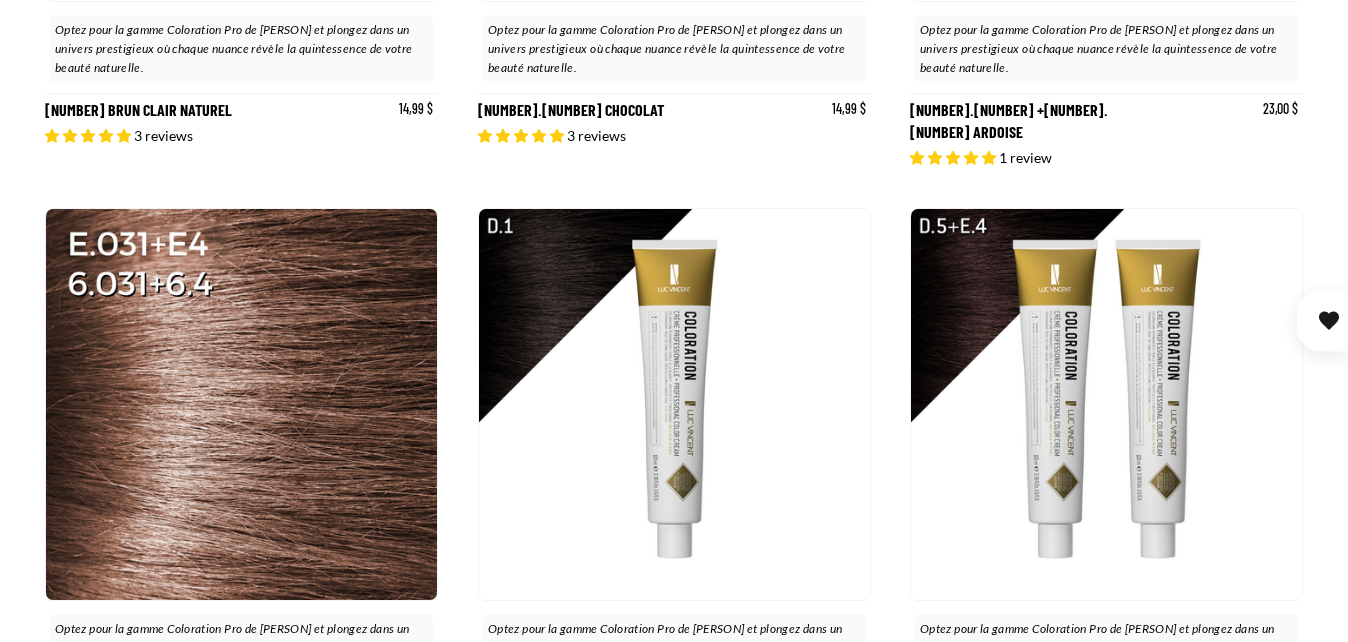 scroll, scrollTop: 1300, scrollLeft: 0, axis: vertical 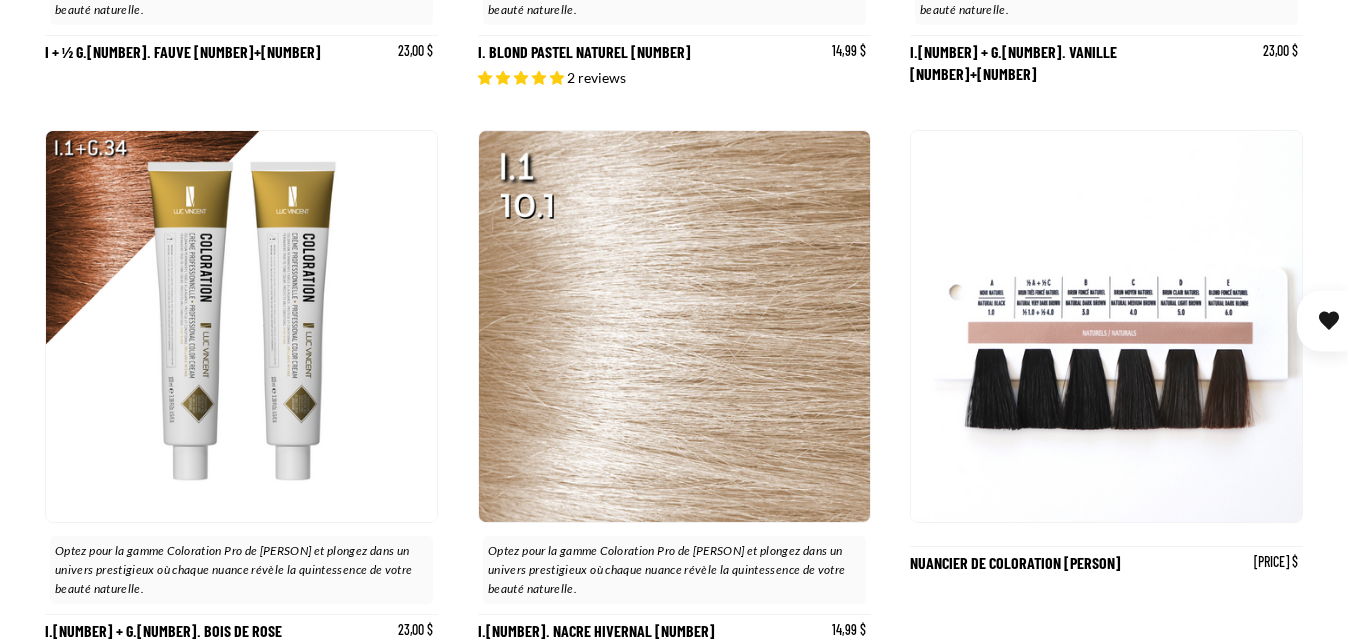 click at bounding box center [1106, 326] 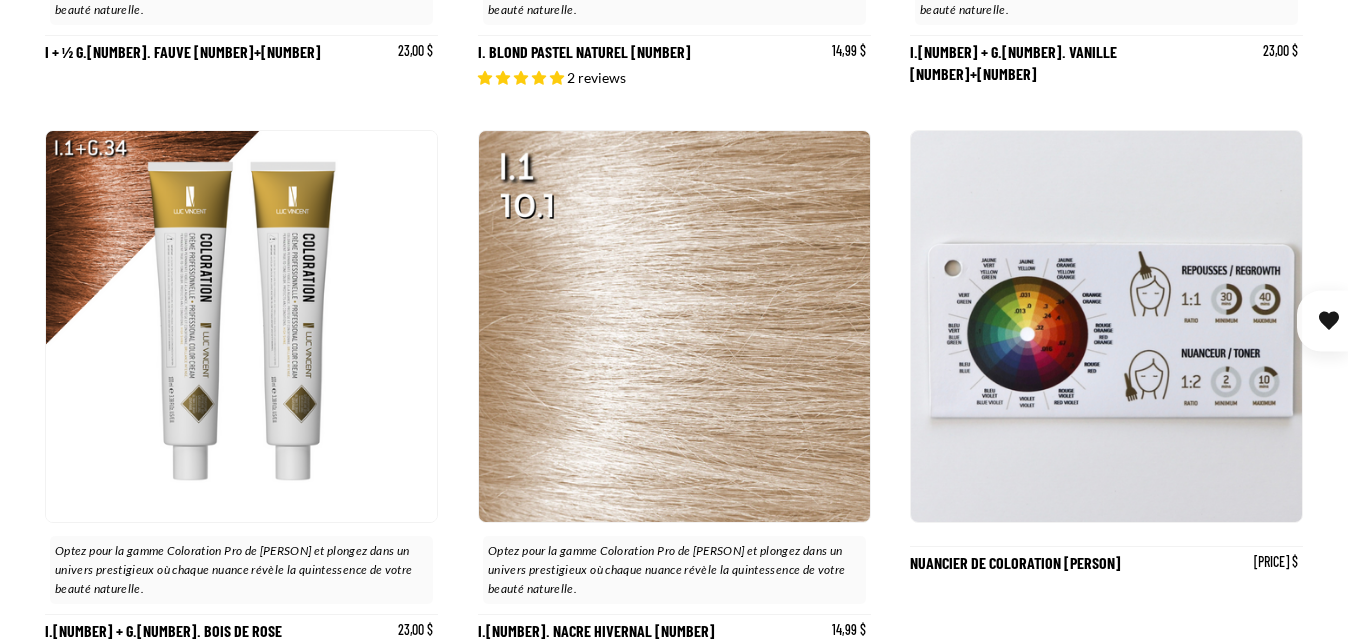 scroll, scrollTop: 0, scrollLeft: 0, axis: both 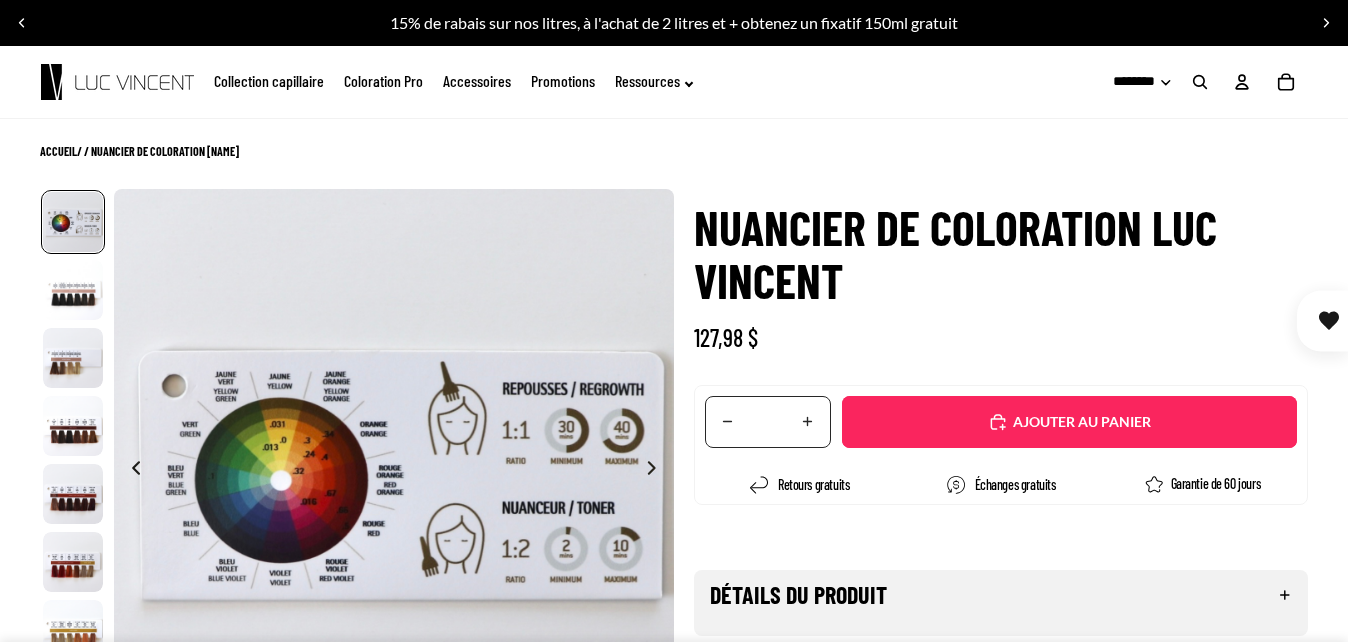 click at bounding box center [657, 470] 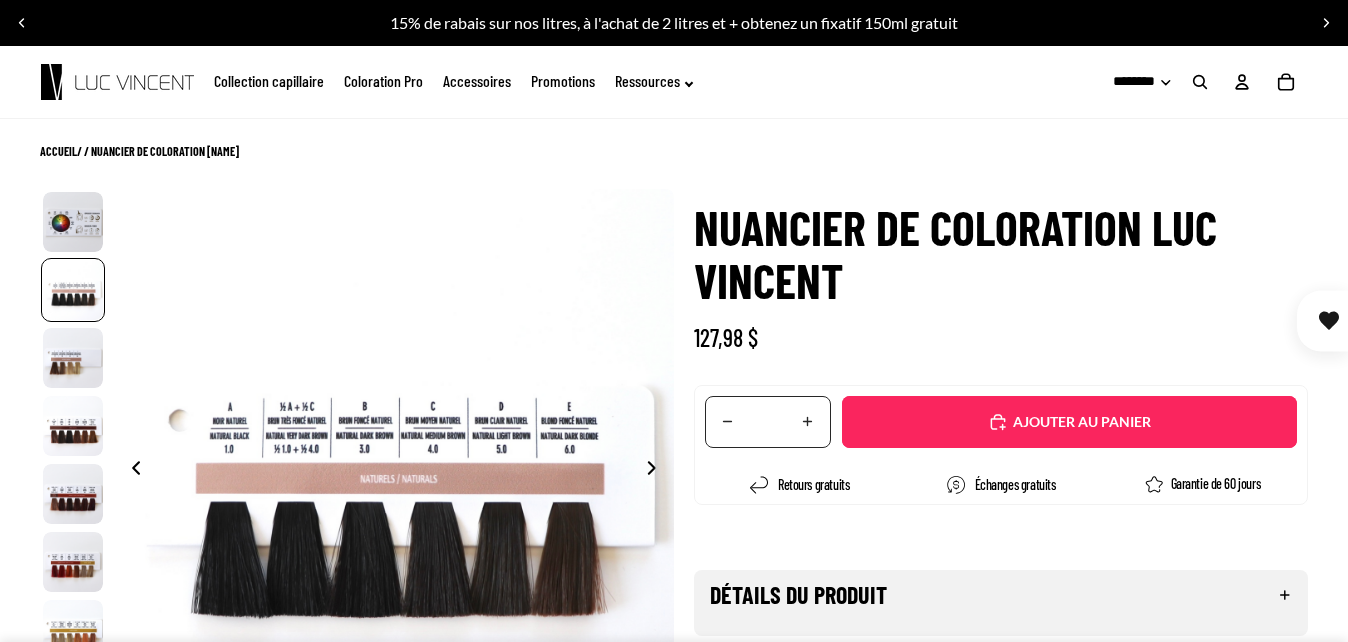 click at bounding box center [657, 470] 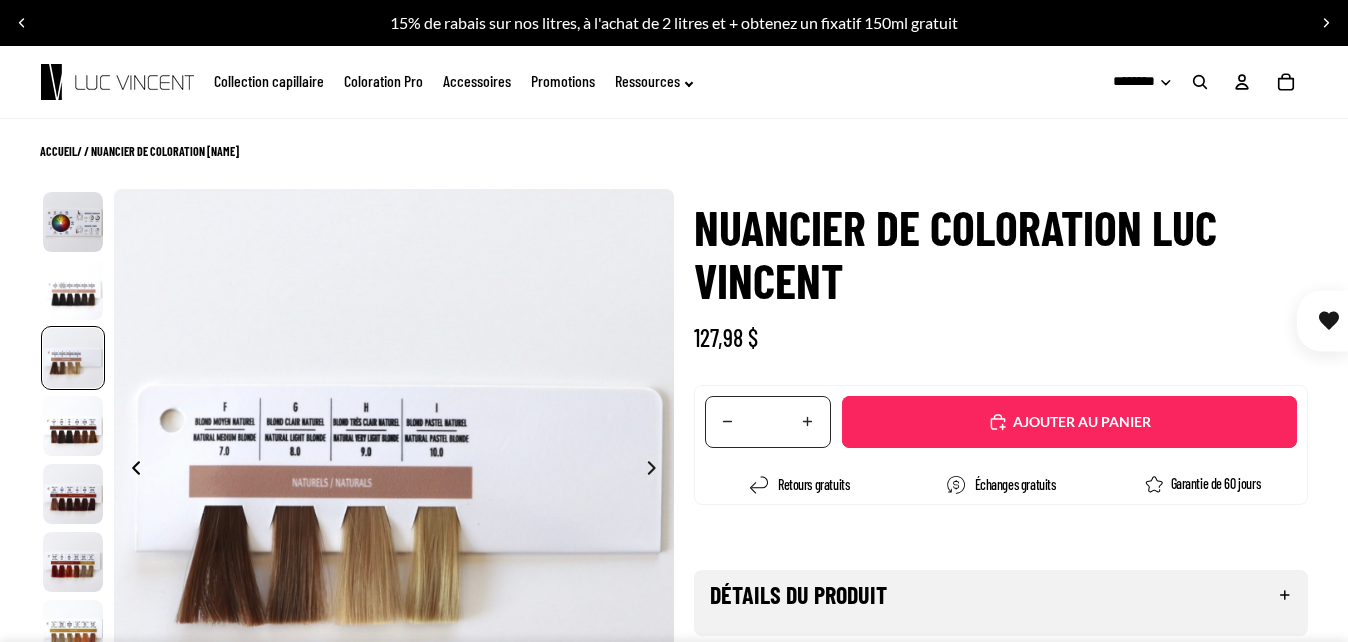 click at bounding box center [657, 470] 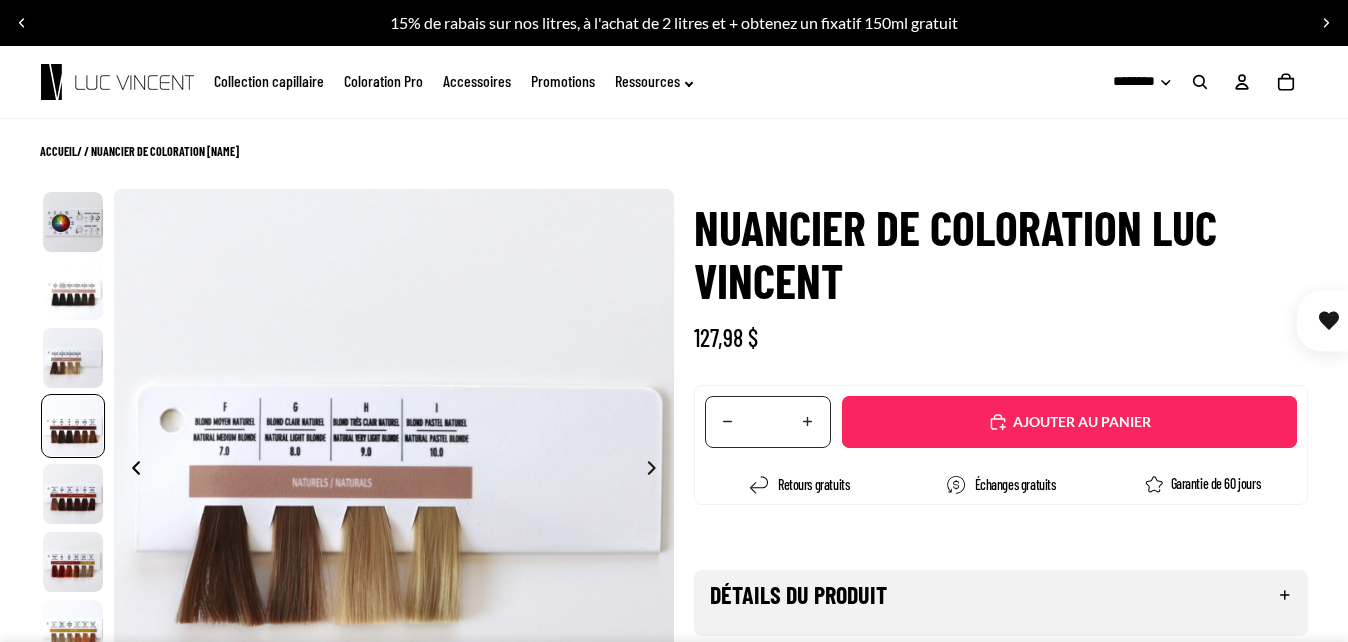 scroll, scrollTop: 0, scrollLeft: 1683, axis: horizontal 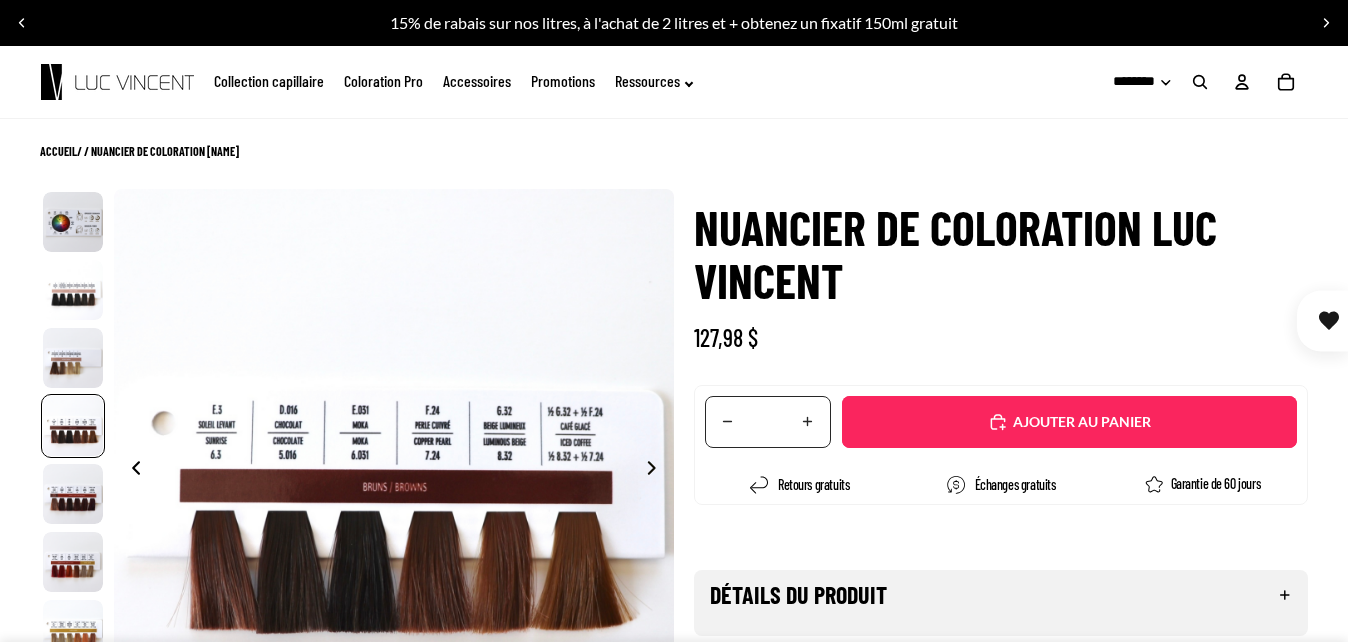 click at bounding box center [657, 470] 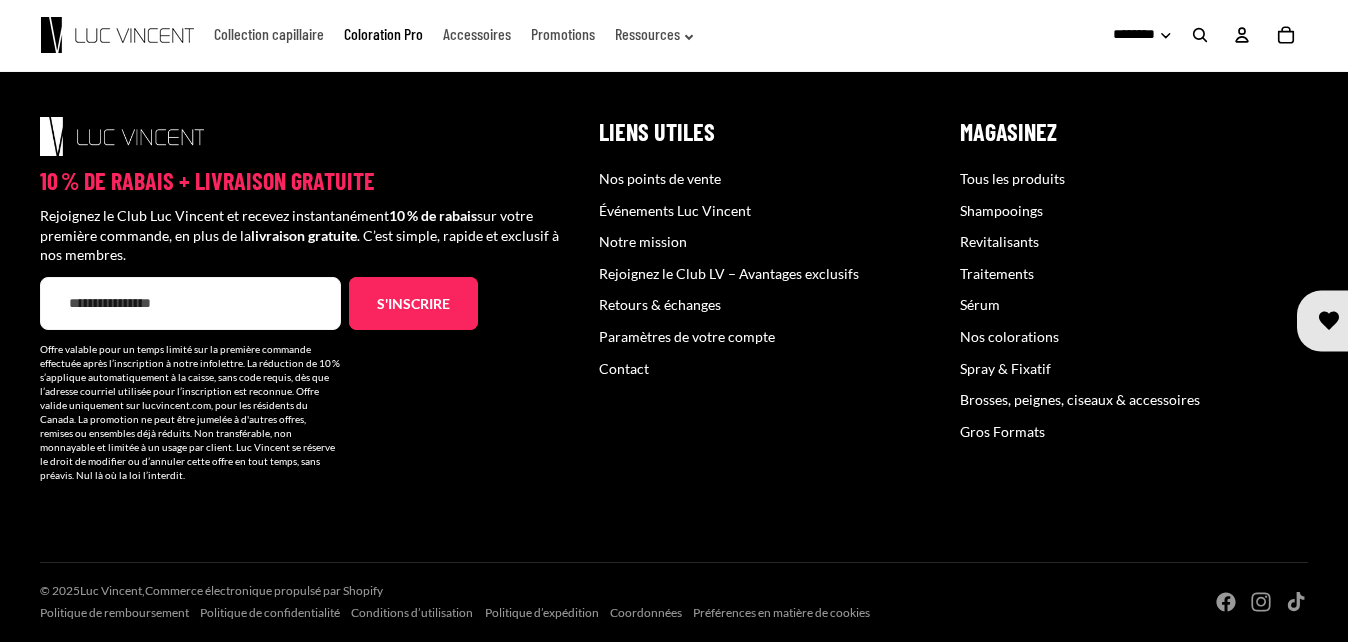 scroll, scrollTop: 3744, scrollLeft: 0, axis: vertical 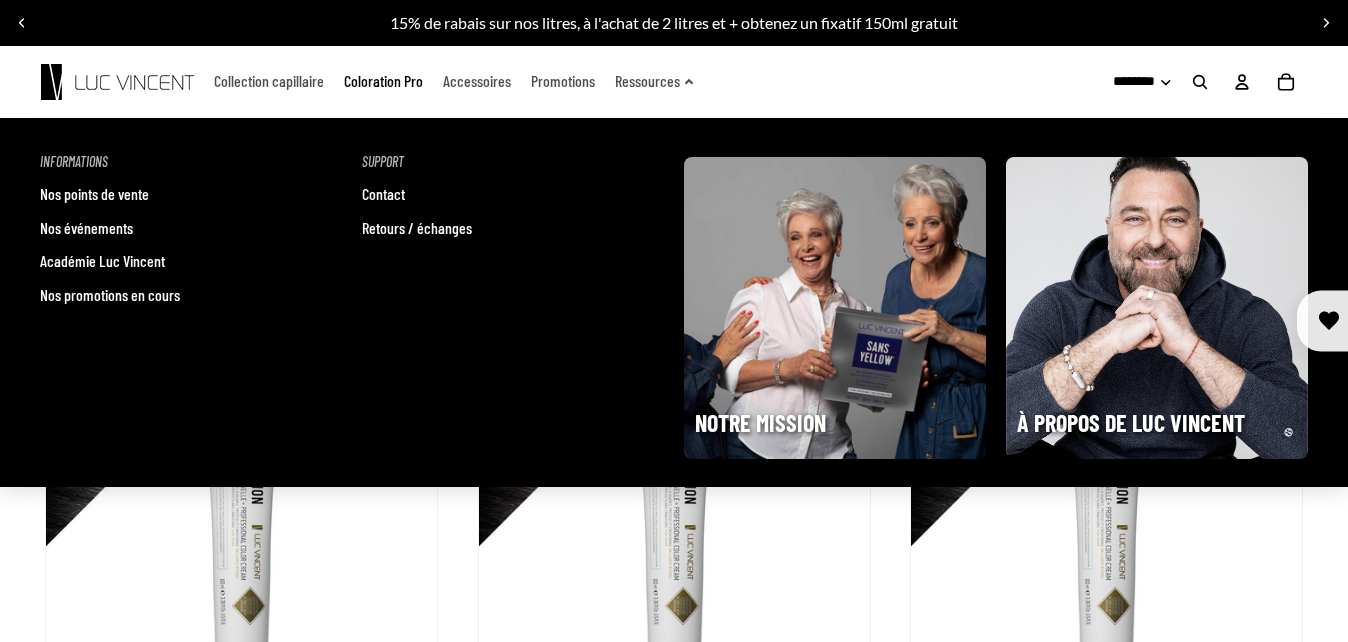 click on "Ressources" 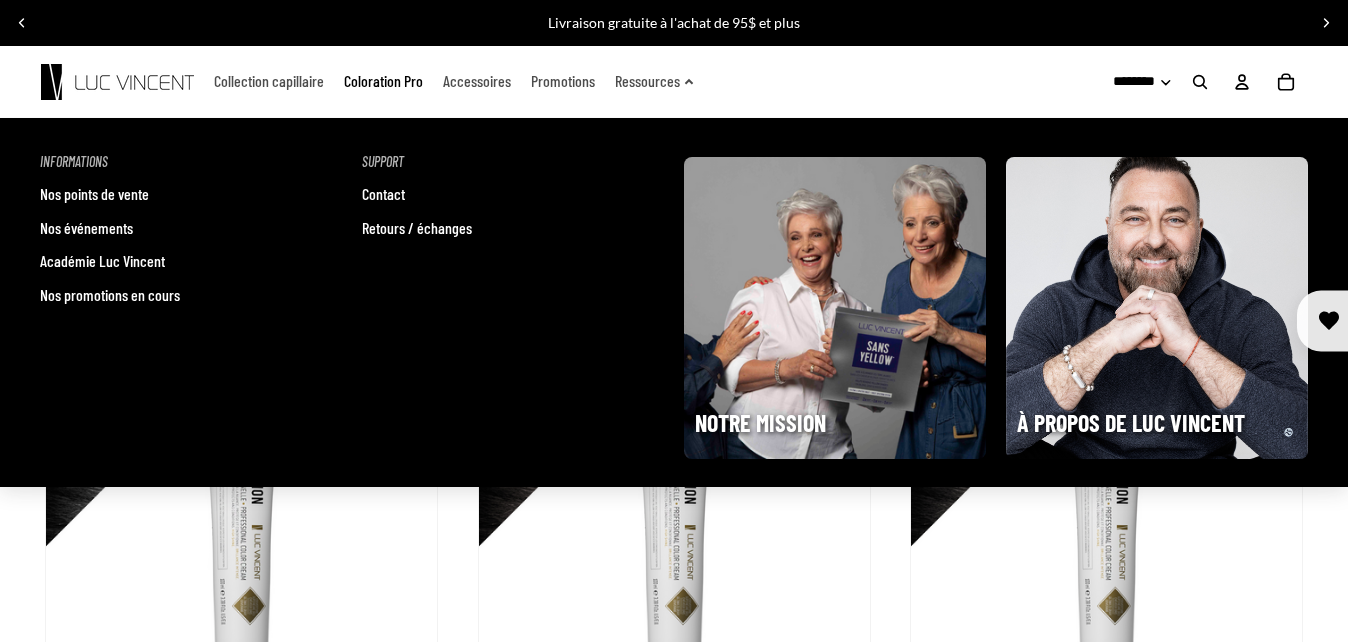 click on "Ressources" 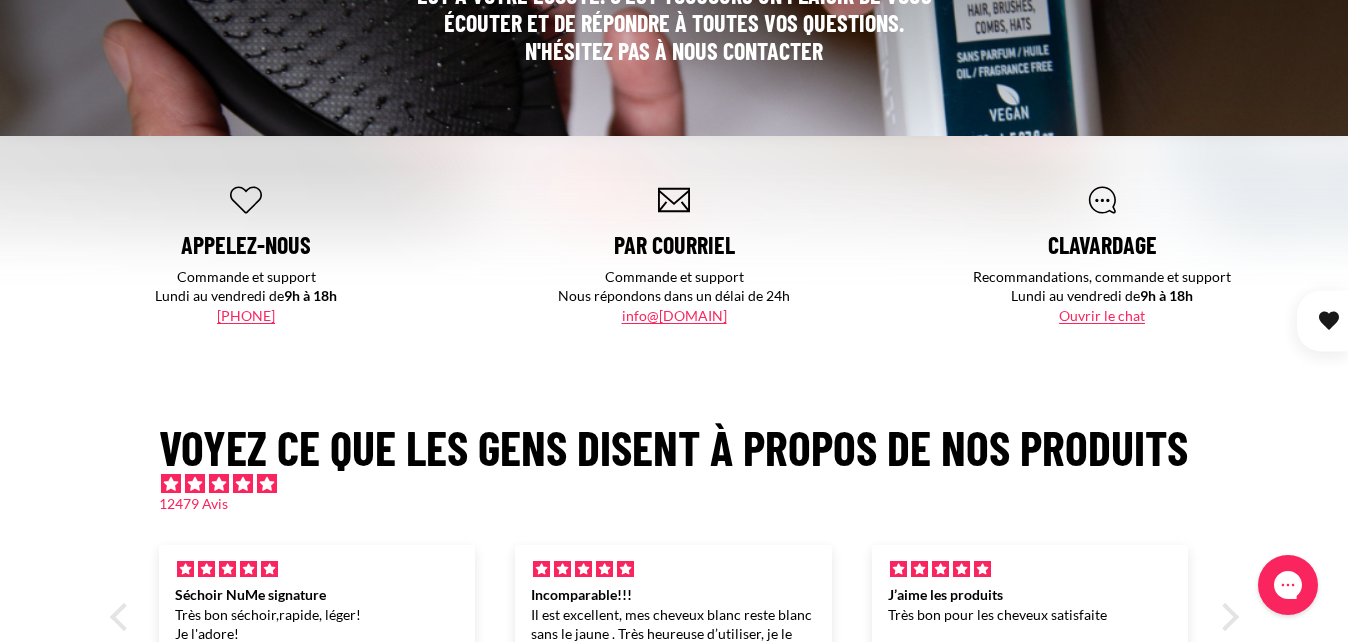 scroll, scrollTop: 0, scrollLeft: 0, axis: both 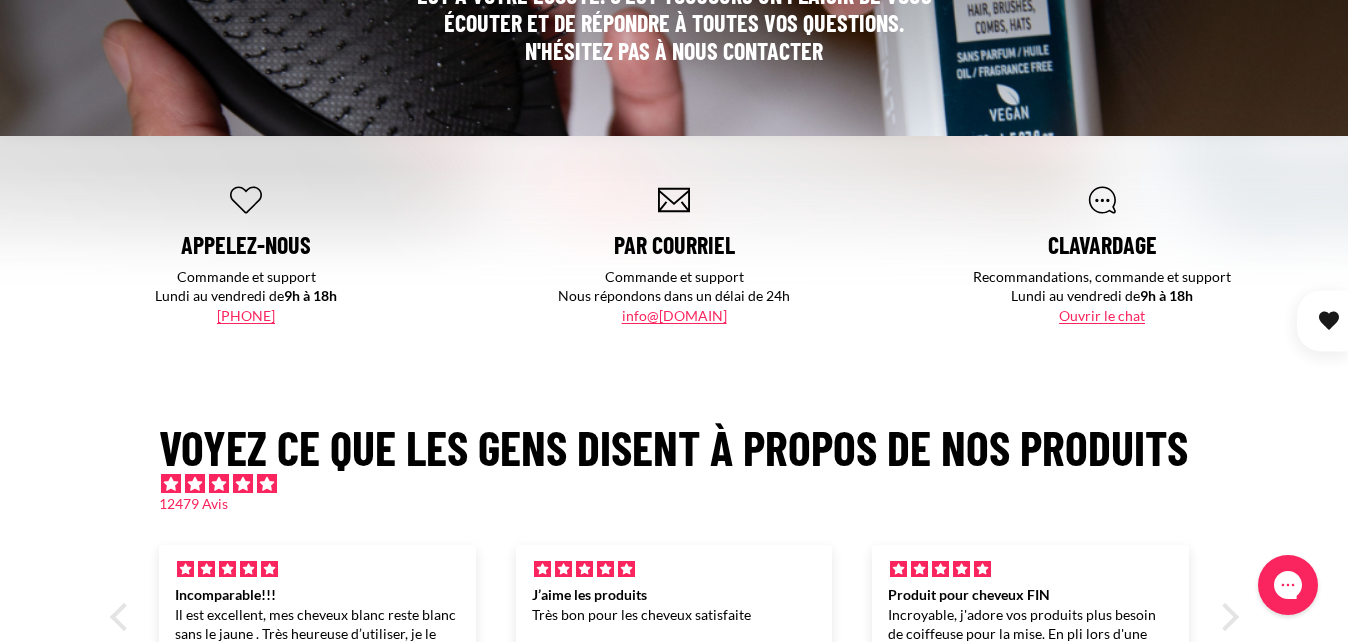 click on "Ouvrir le chat" at bounding box center (1102, 315) 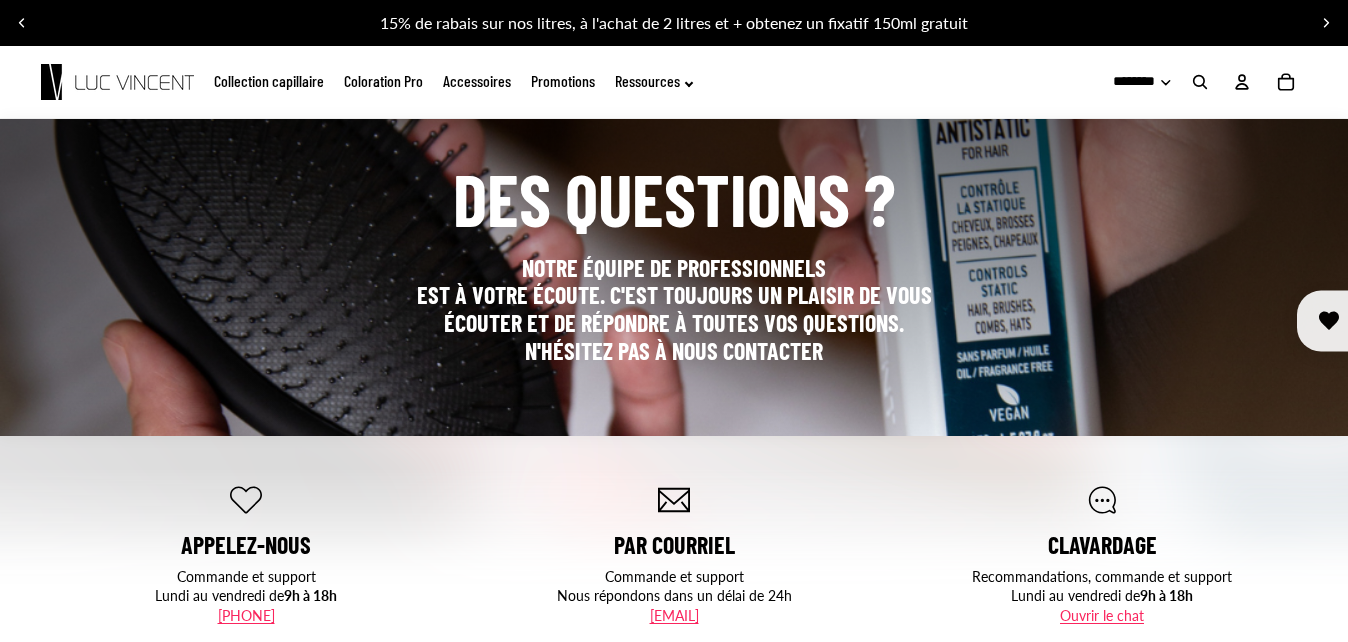 scroll, scrollTop: 0, scrollLeft: 0, axis: both 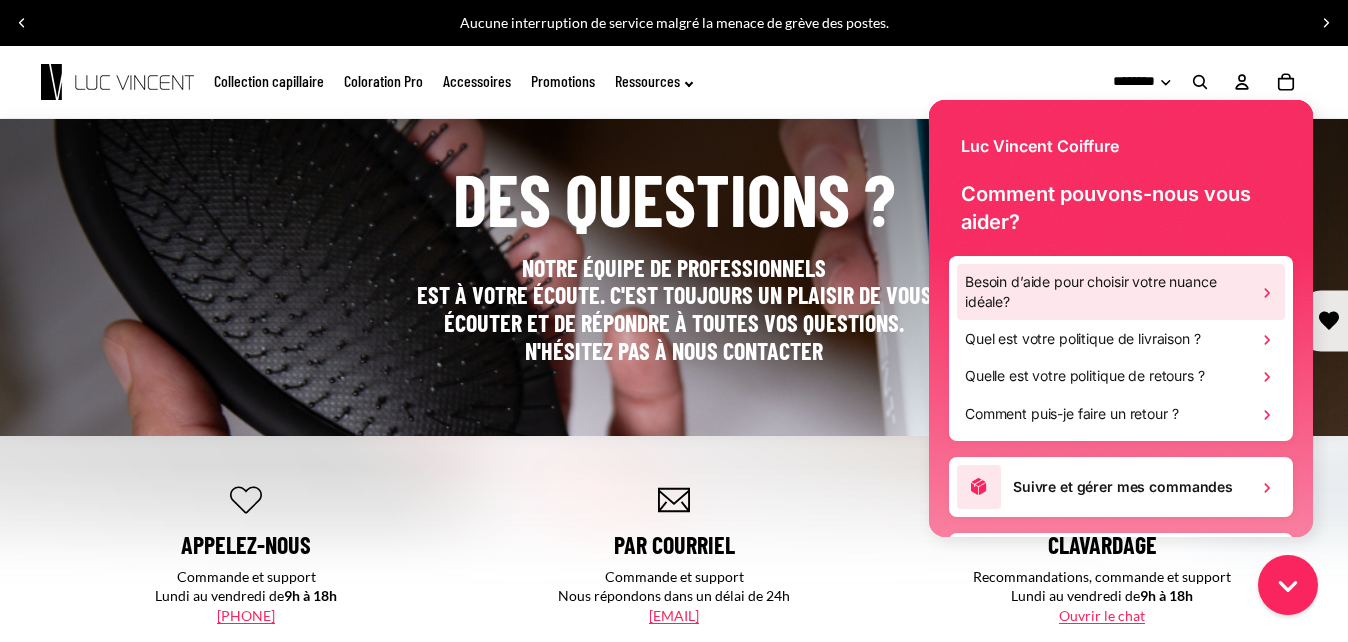 click on "Besoin d’aide pour choisir votre nuance idéale?" at bounding box center [1107, 292] 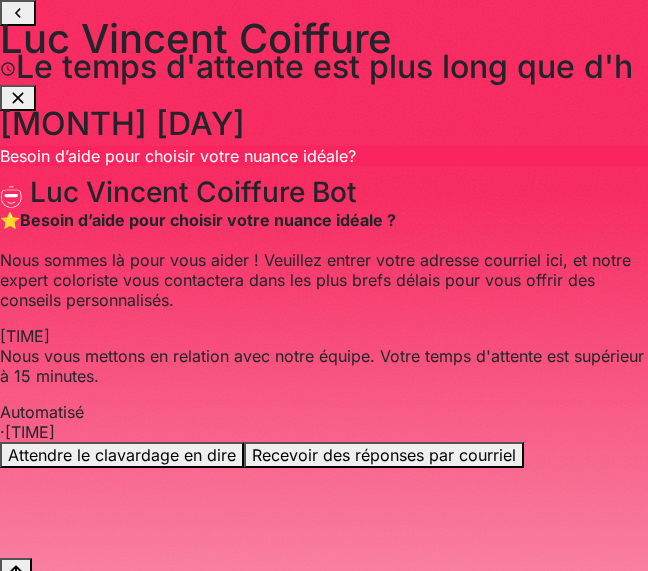 scroll, scrollTop: 29, scrollLeft: 0, axis: vertical 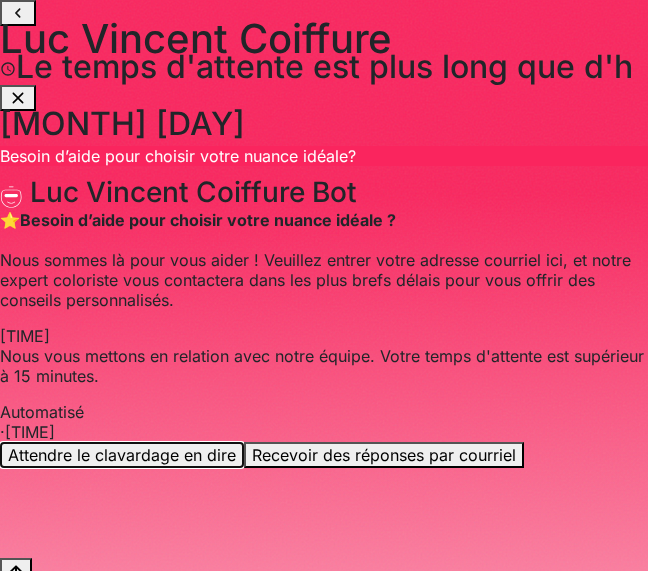 click on "Attendre le clavardage en dire" at bounding box center (122, 455) 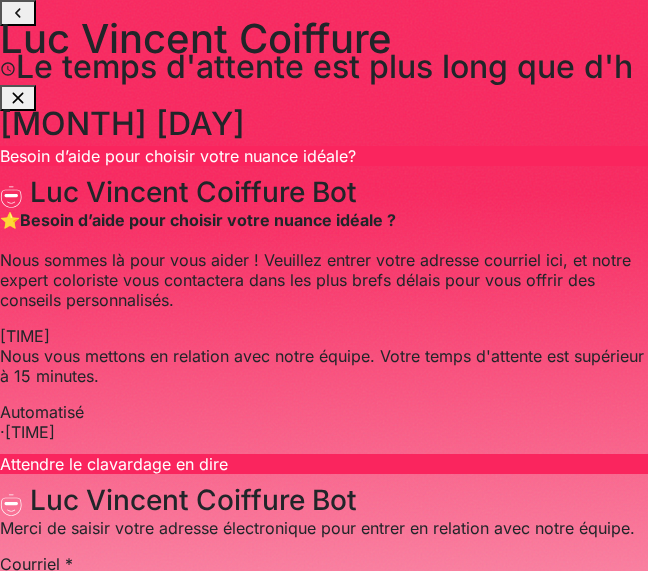 scroll, scrollTop: 253, scrollLeft: 0, axis: vertical 